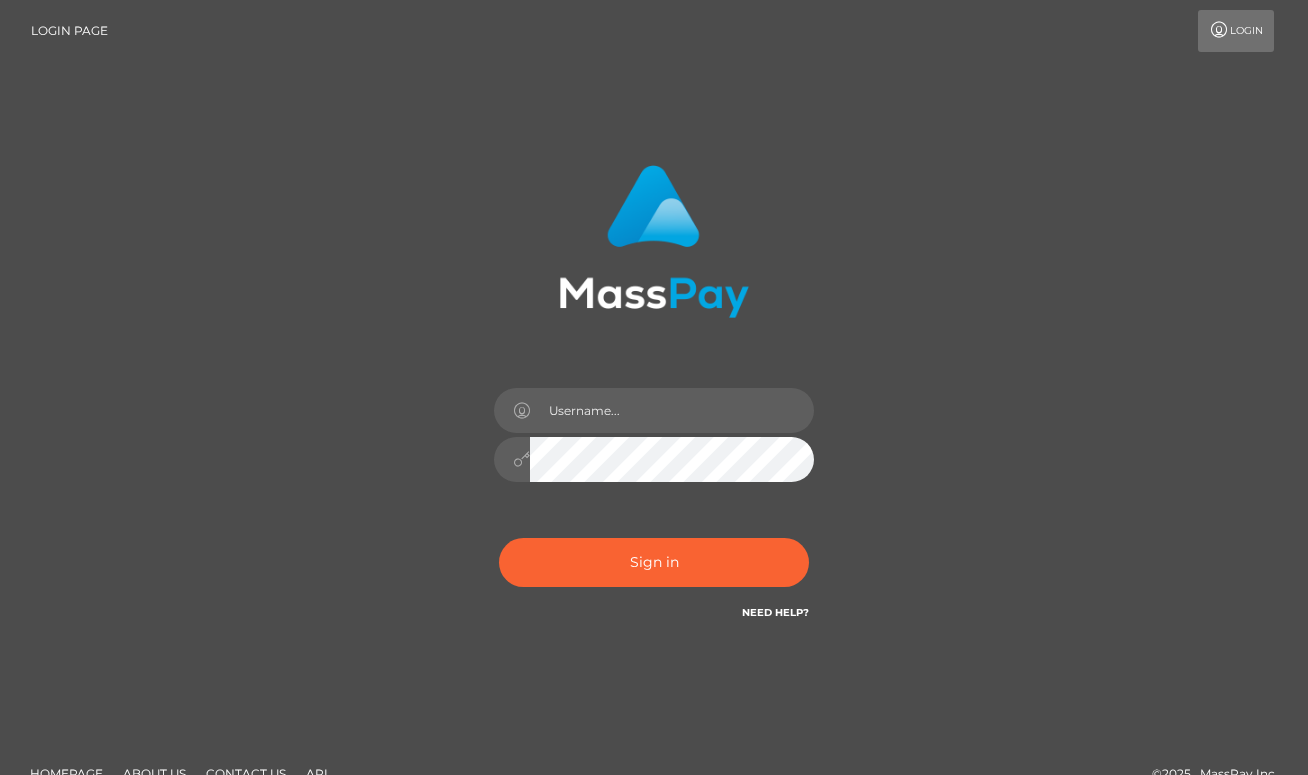 scroll, scrollTop: 0, scrollLeft: 0, axis: both 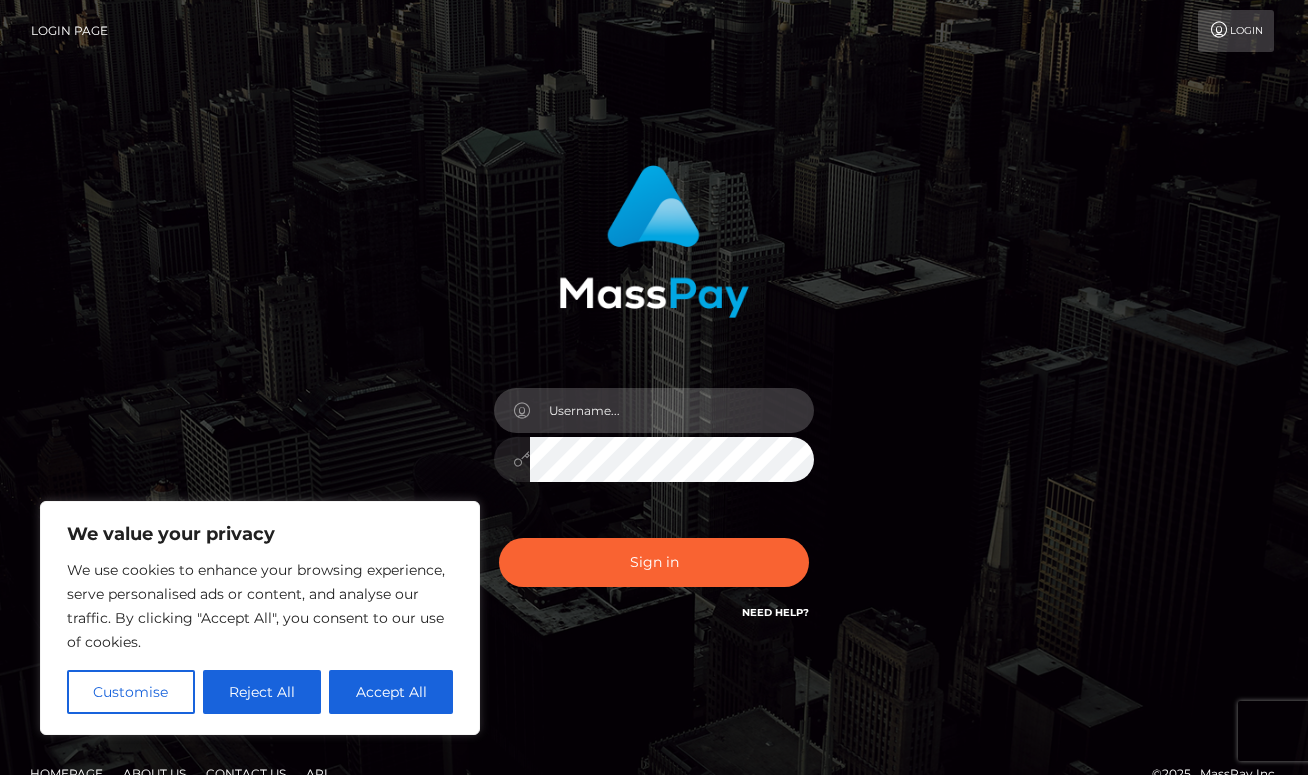 click at bounding box center [672, 410] 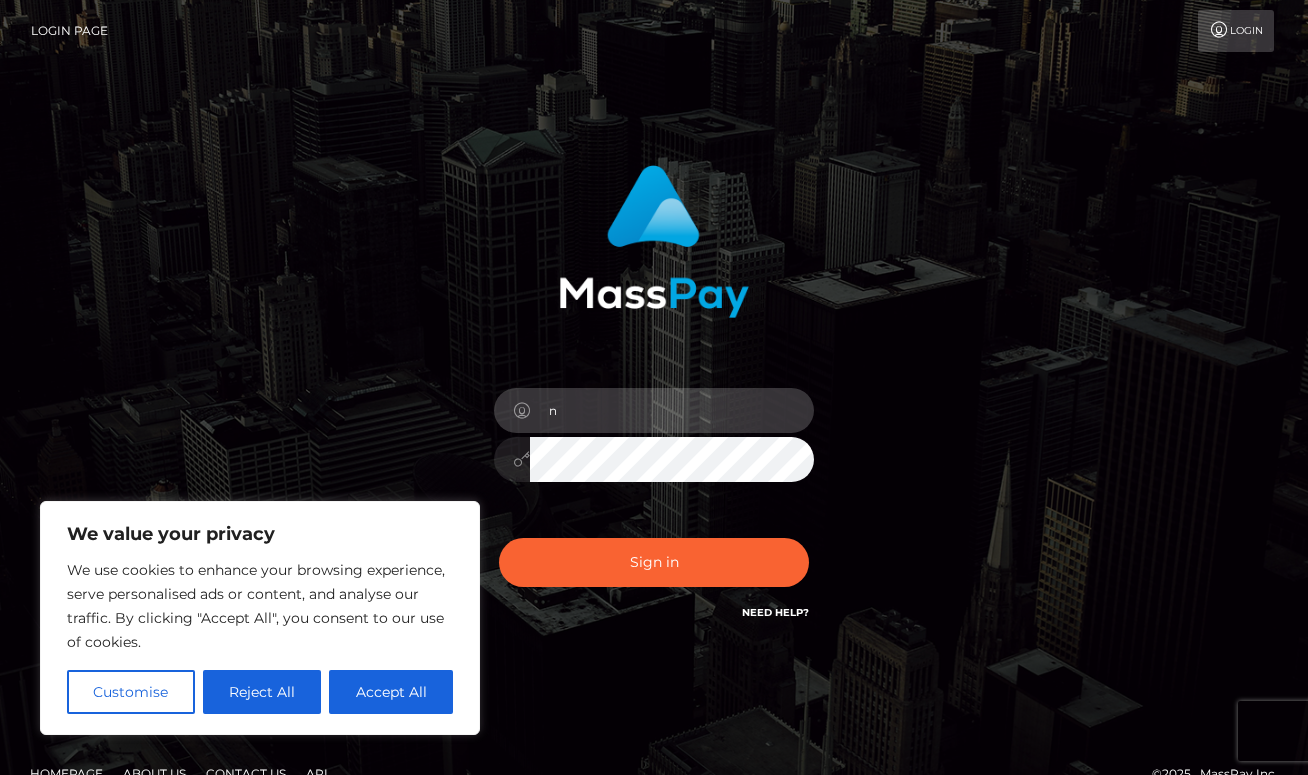type on "[USERNAME]@example.com" 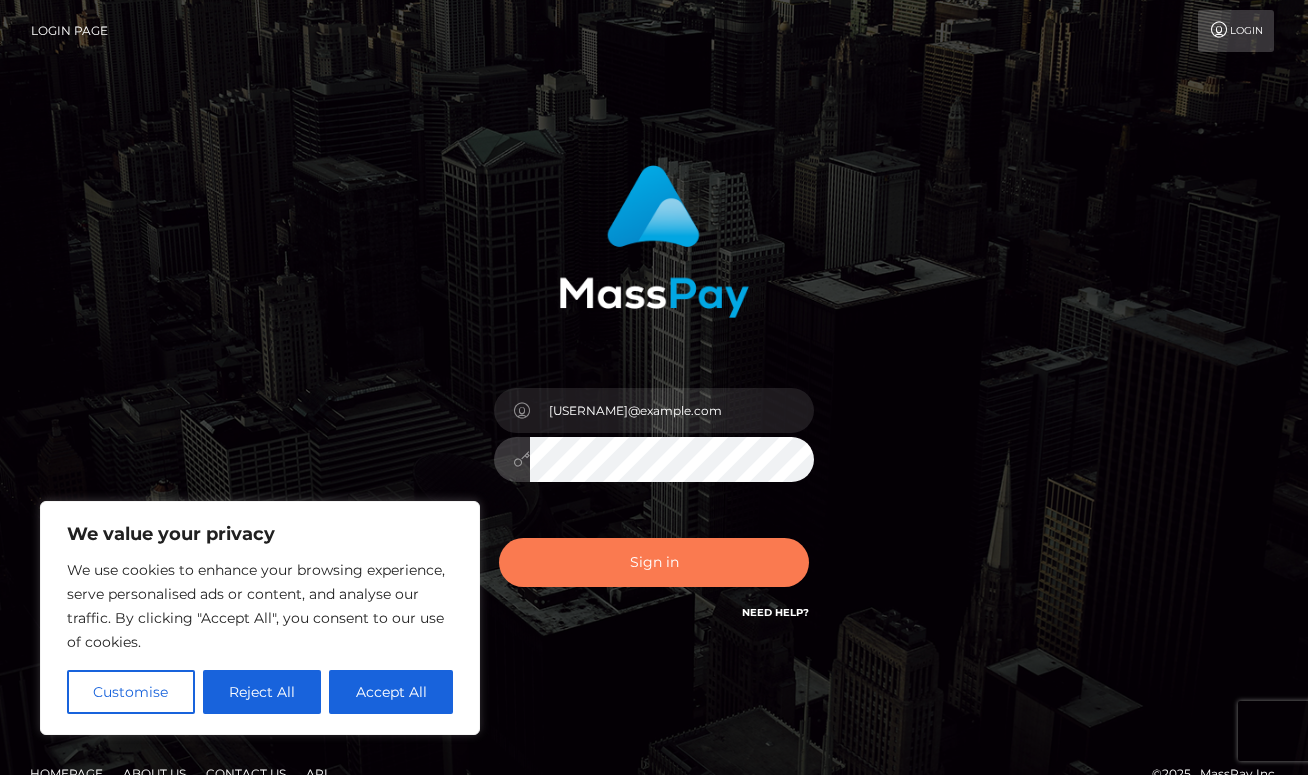 click on "Sign in" at bounding box center (654, 562) 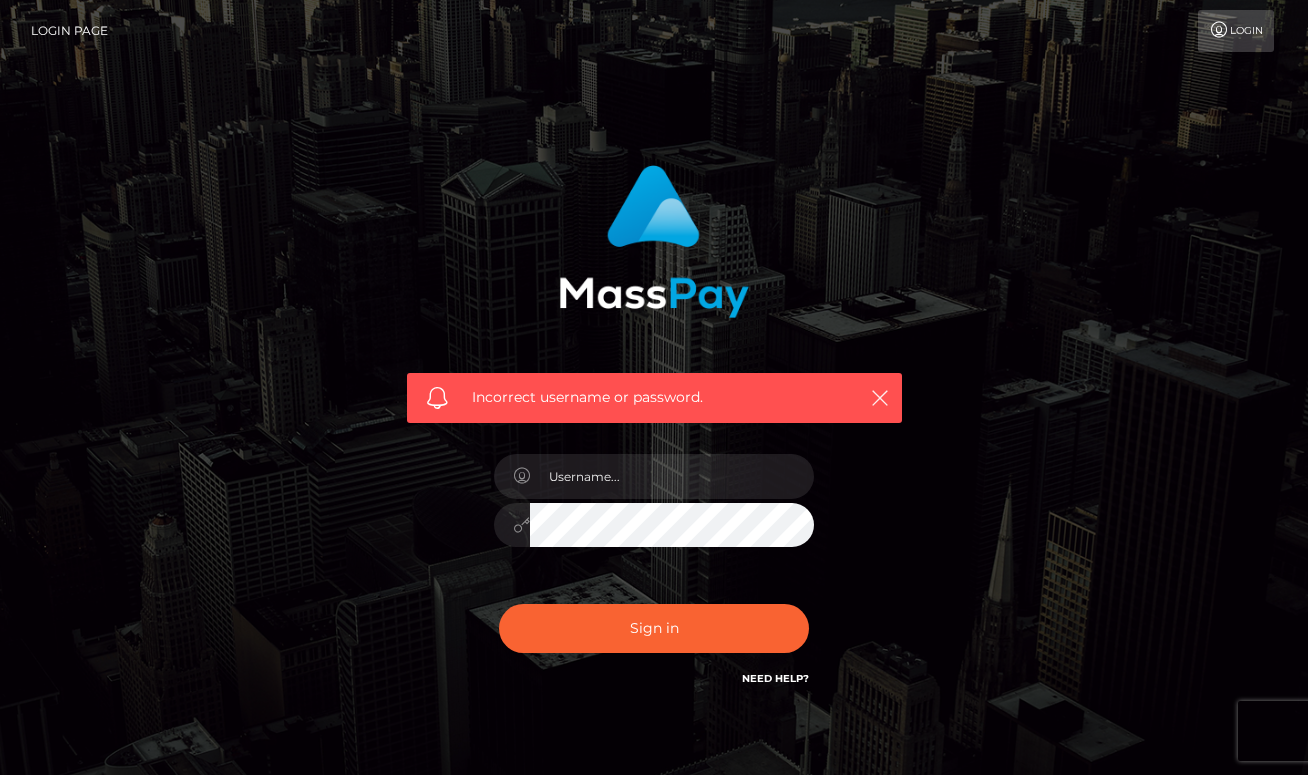 scroll, scrollTop: 0, scrollLeft: 0, axis: both 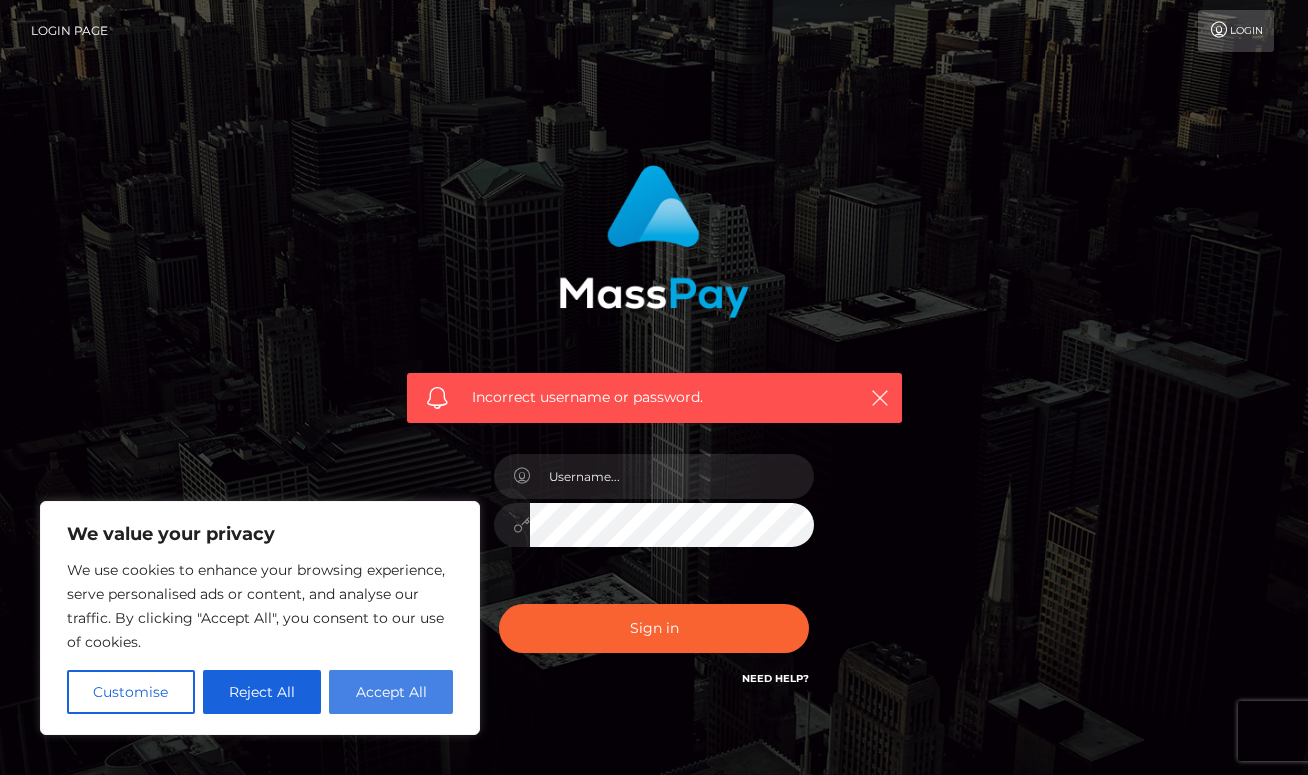 click on "Accept All" at bounding box center (391, 692) 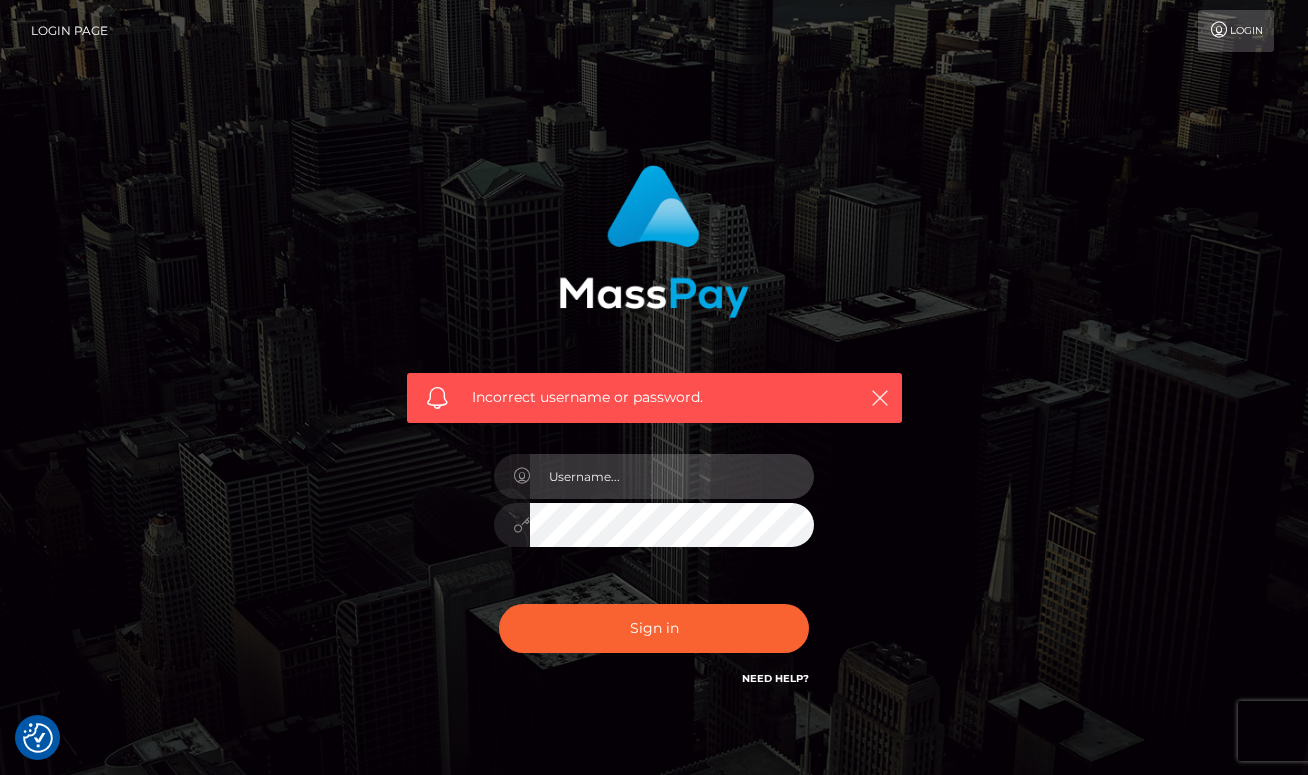 click at bounding box center [672, 476] 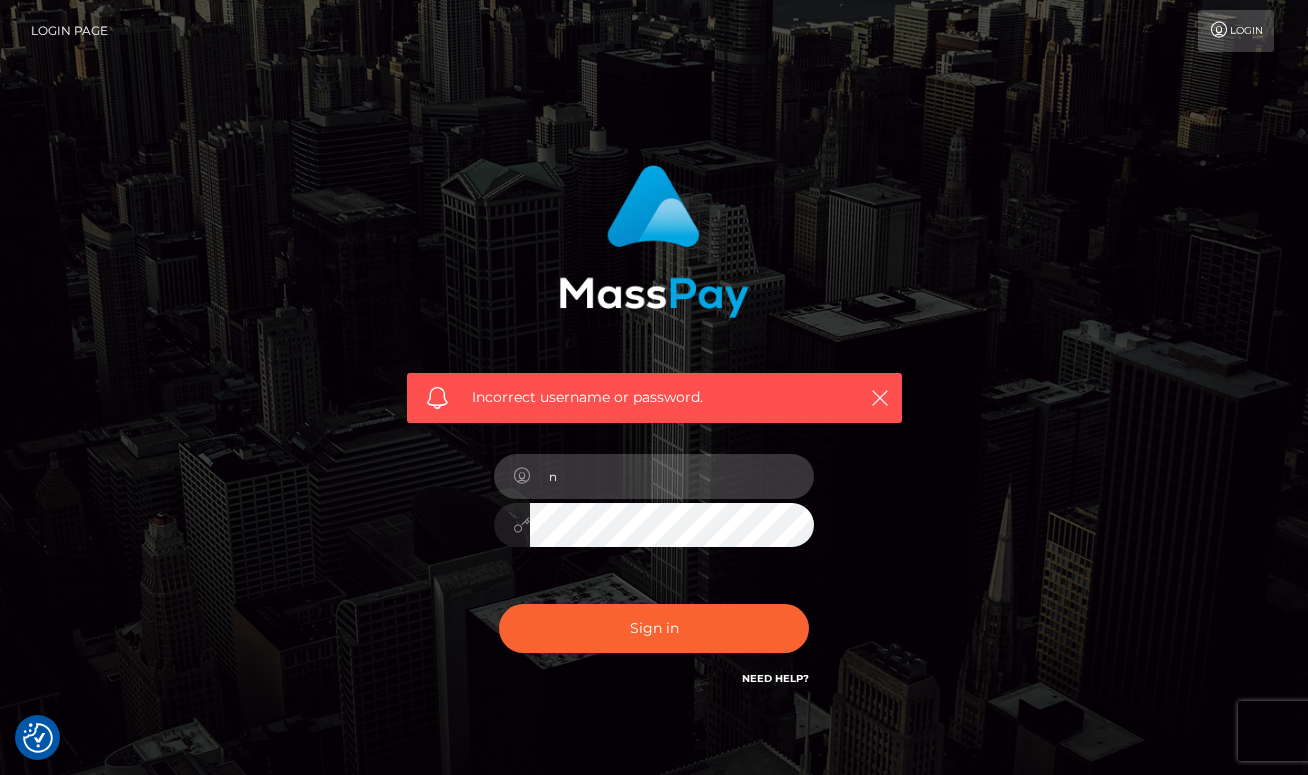 type on "natehydeaxe@gmail.com" 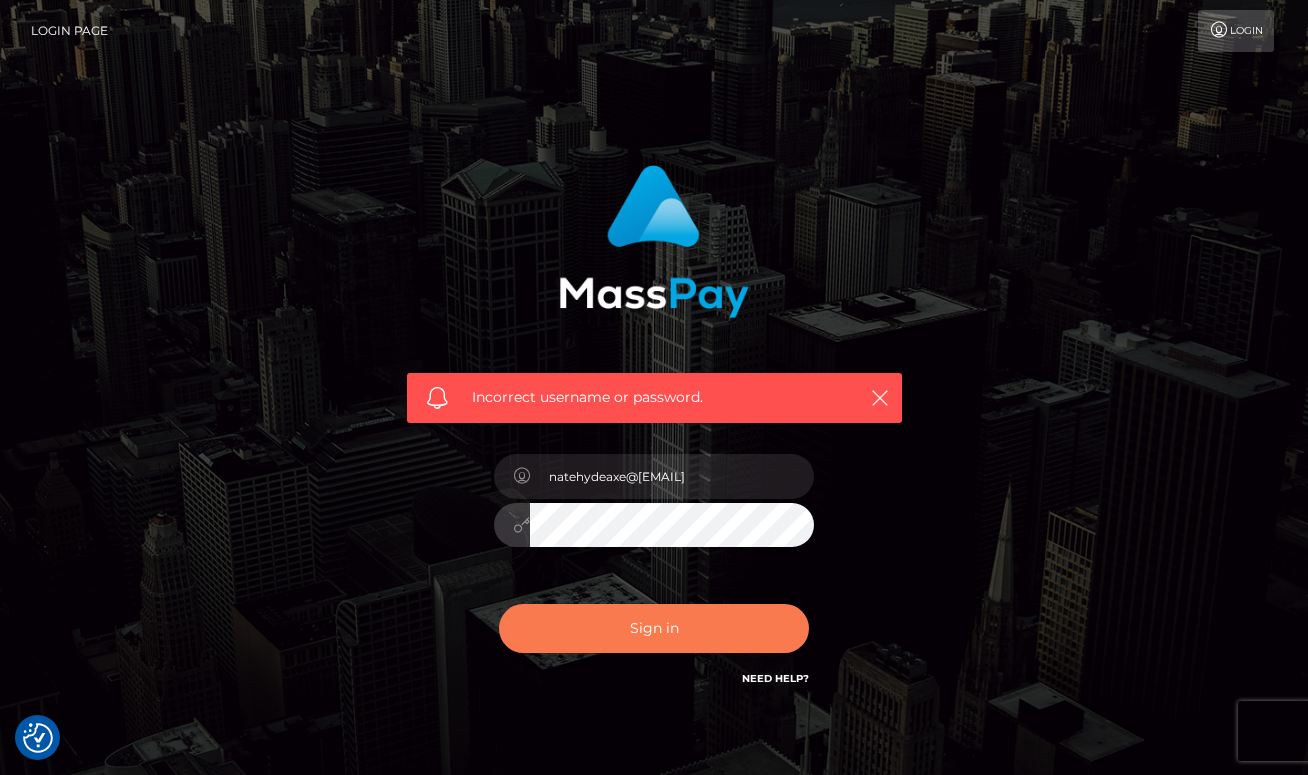 click on "Sign in" at bounding box center (654, 628) 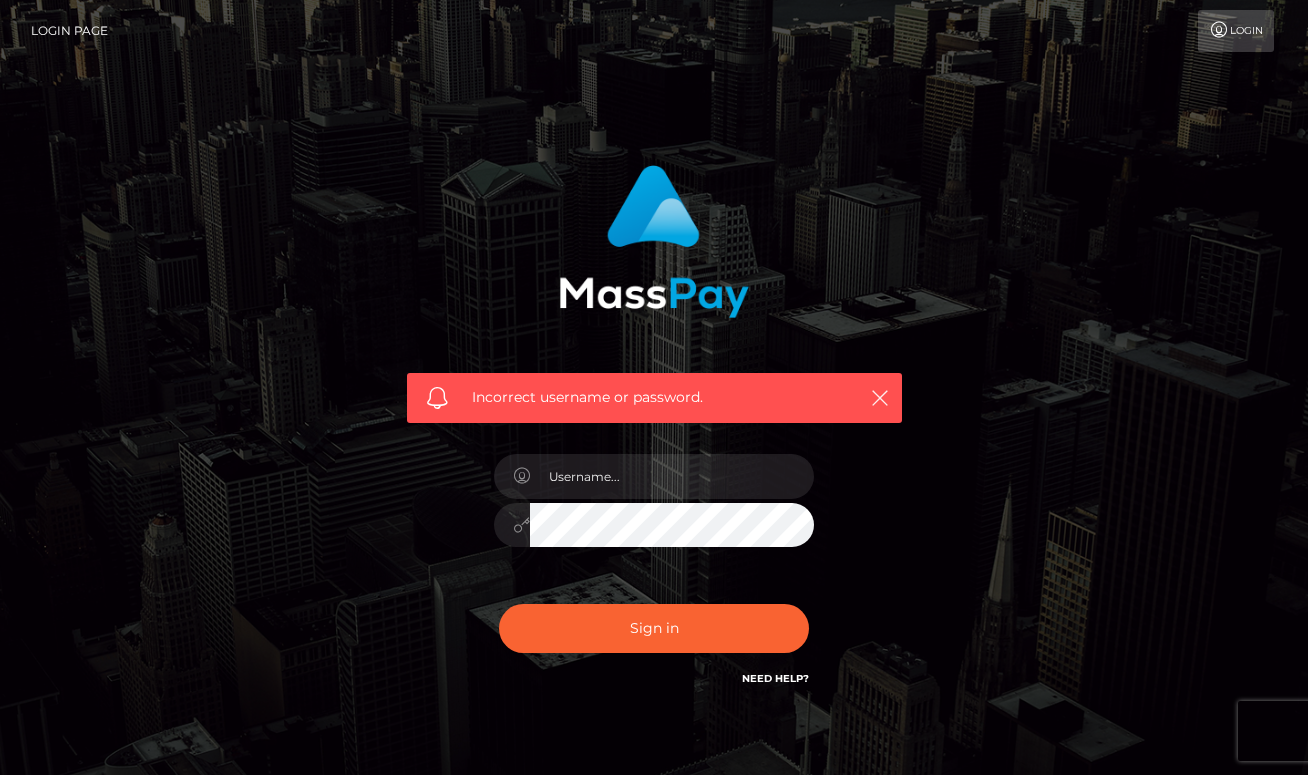 scroll, scrollTop: 0, scrollLeft: 0, axis: both 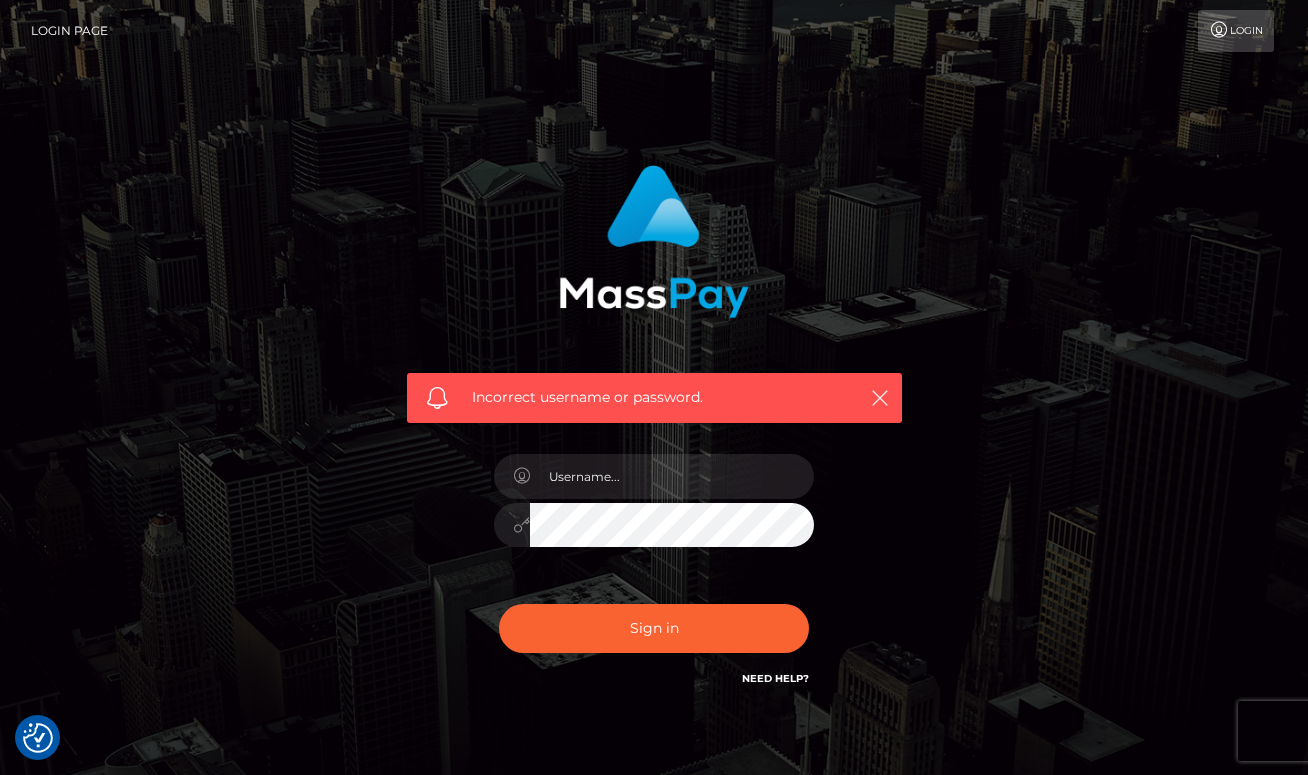 click at bounding box center (1219, 30) 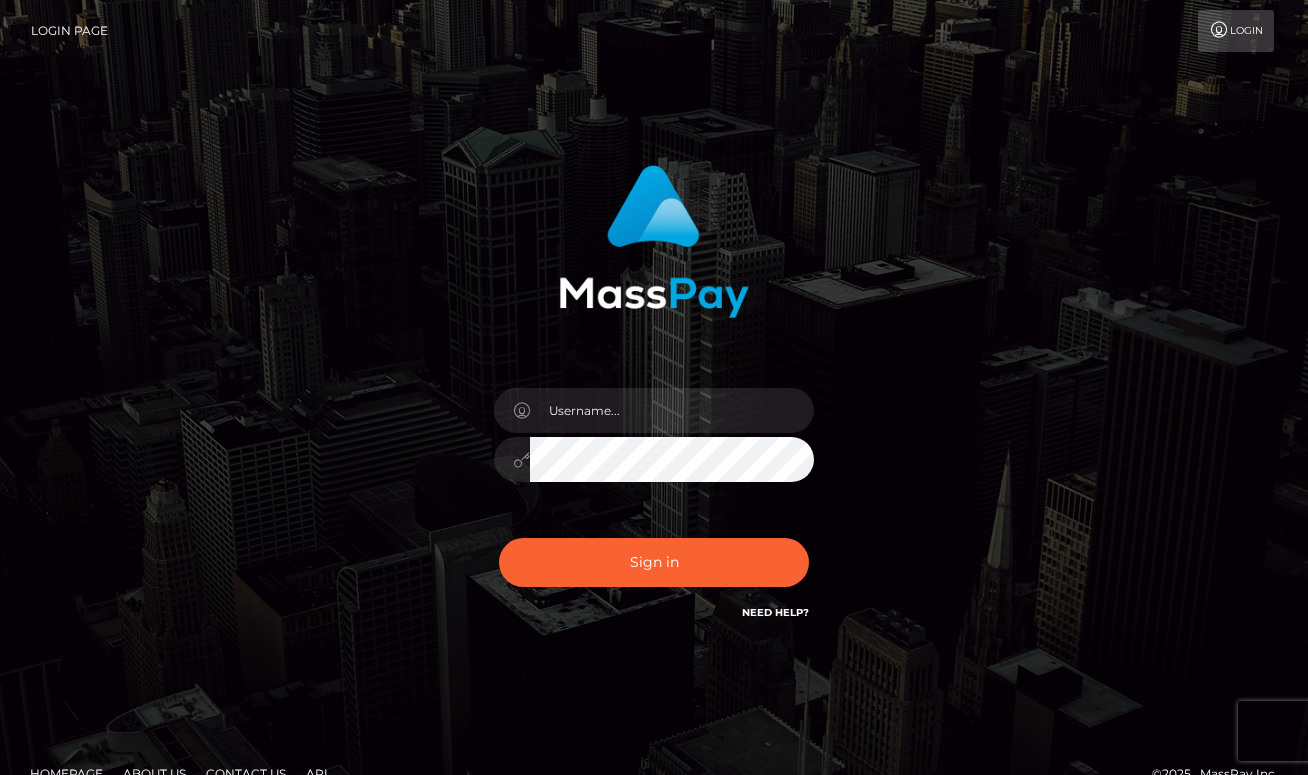 scroll, scrollTop: 0, scrollLeft: 0, axis: both 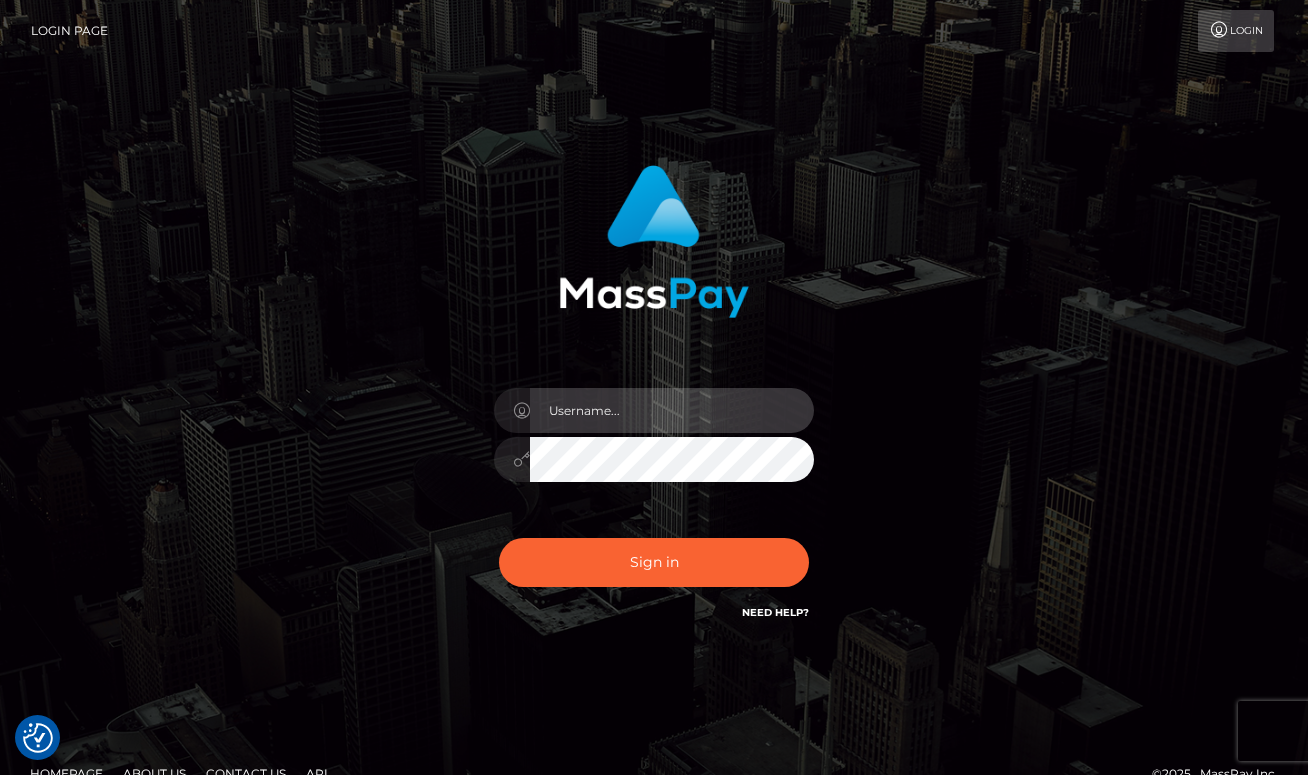 click at bounding box center (672, 410) 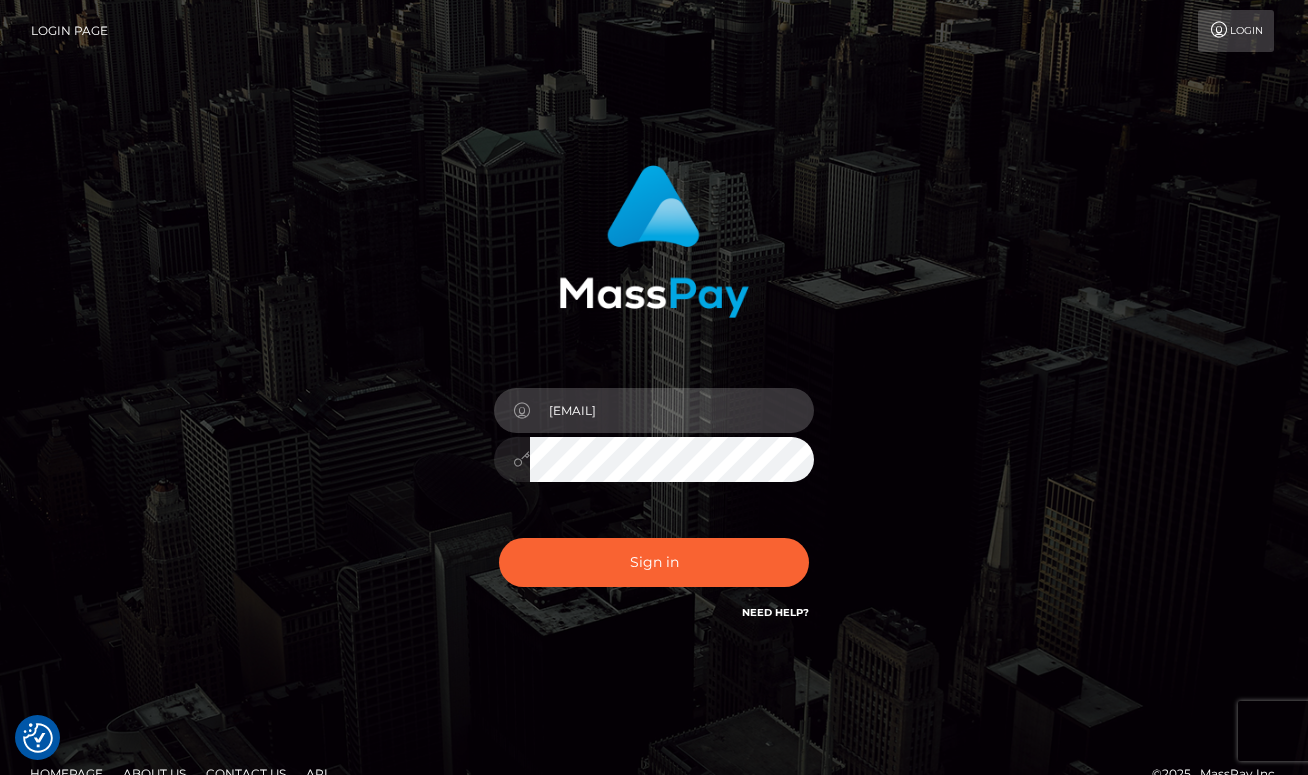 drag, startPoint x: 629, startPoint y: 409, endPoint x: 761, endPoint y: 409, distance: 132 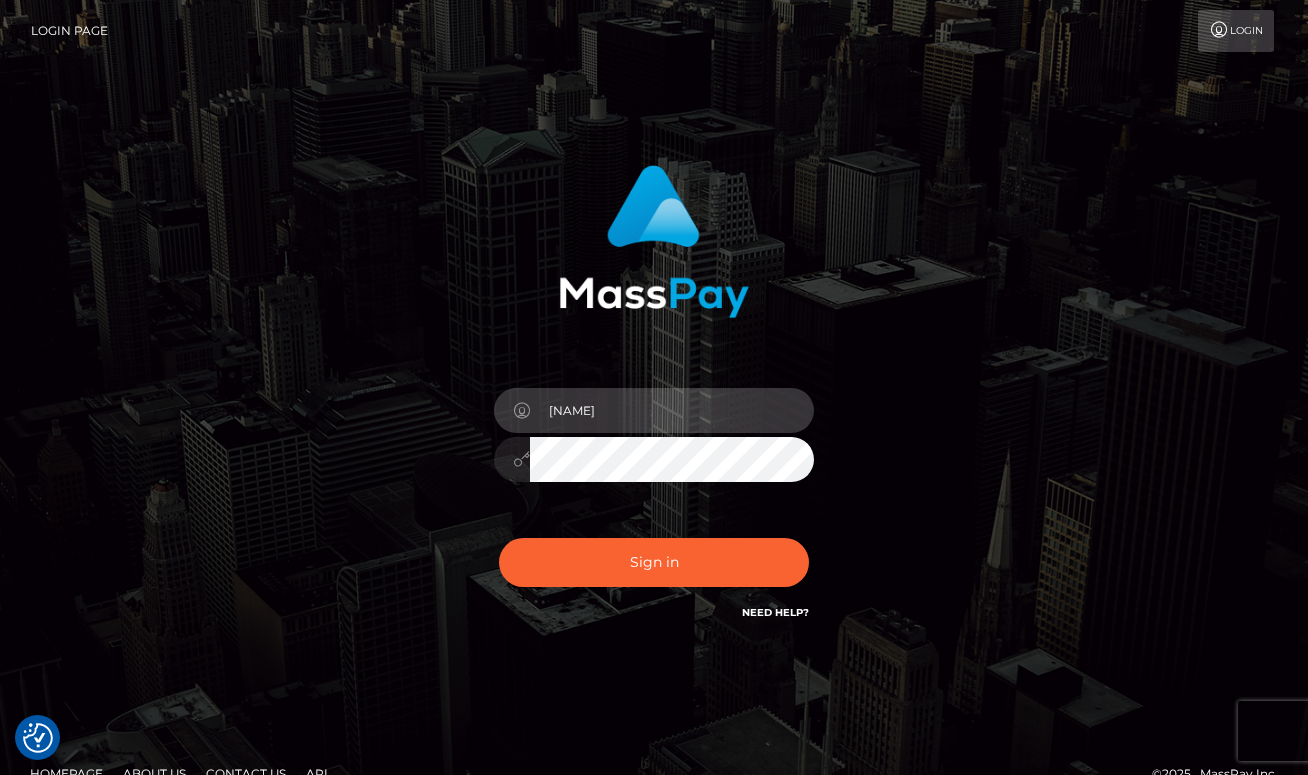 type on "natehydeaxe" 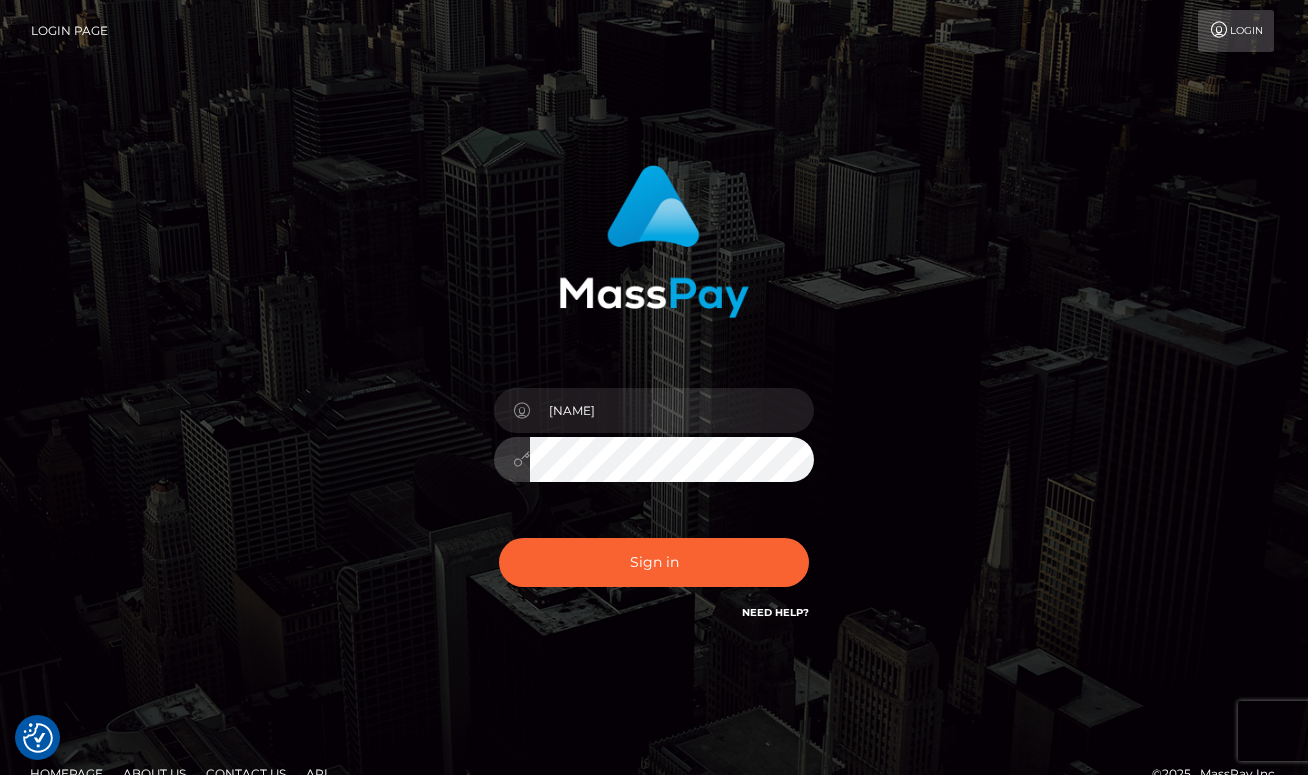 click on "Sign in" at bounding box center [654, 562] 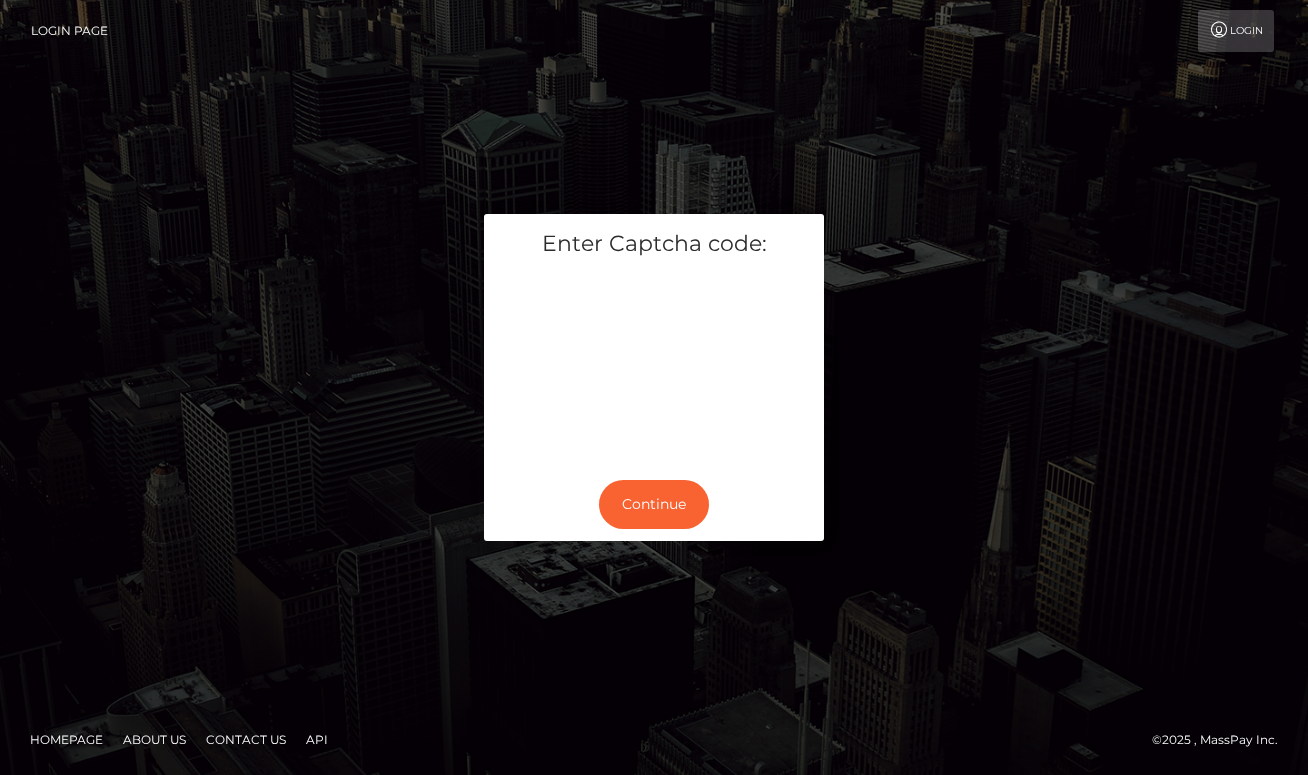 scroll, scrollTop: 0, scrollLeft: 0, axis: both 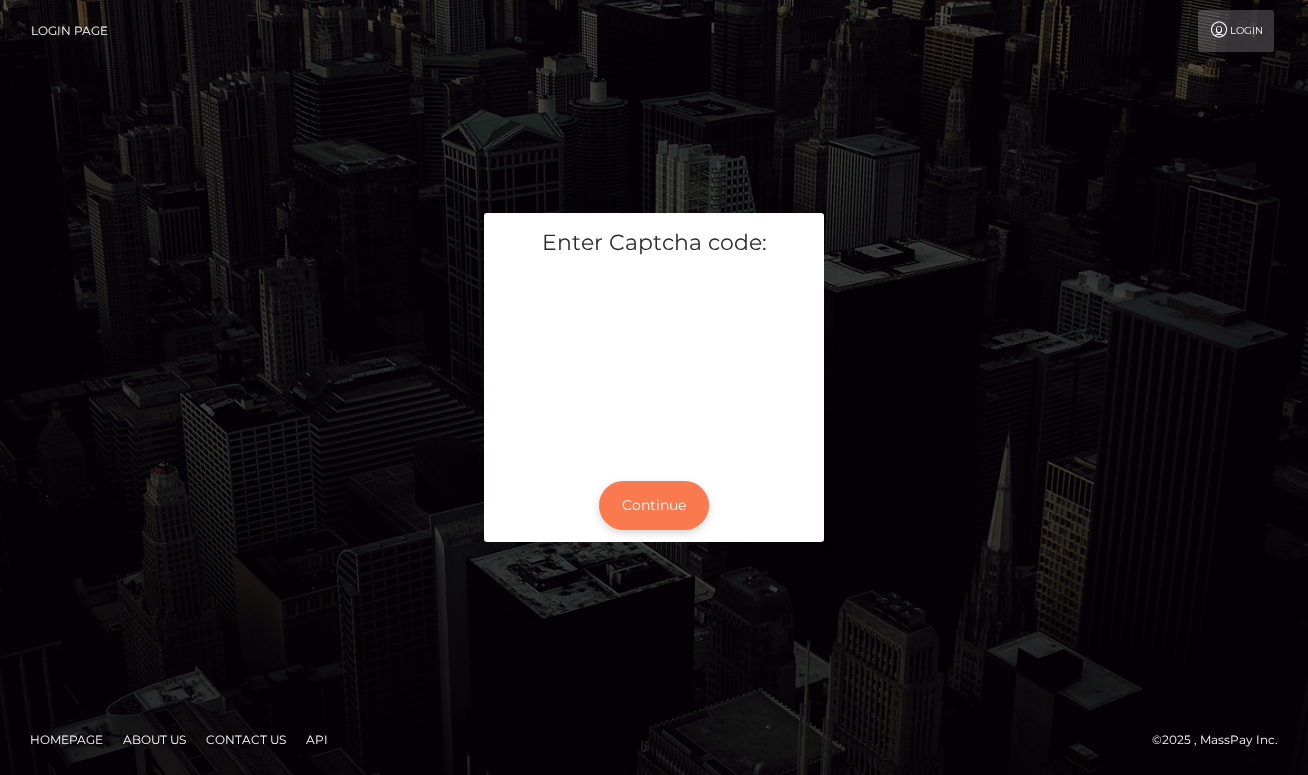 click on "Continue" at bounding box center [654, 505] 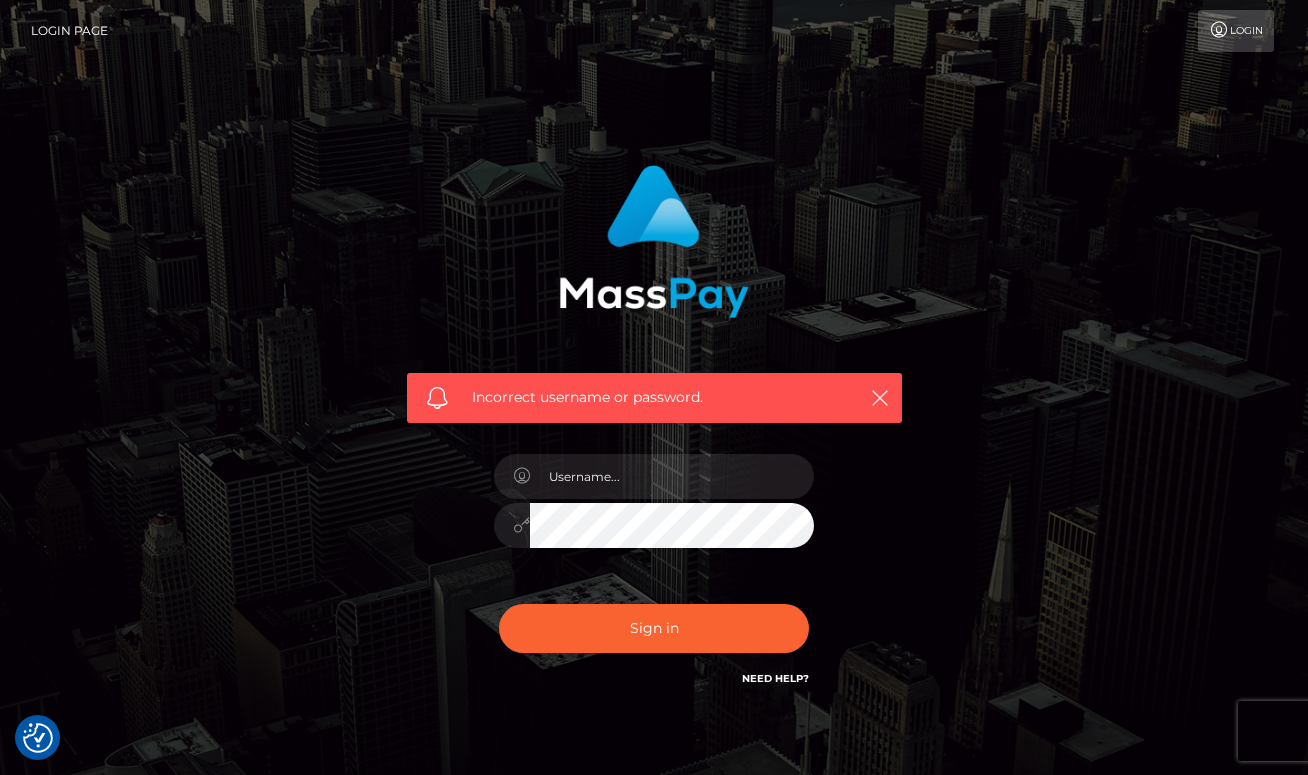scroll, scrollTop: 0, scrollLeft: 0, axis: both 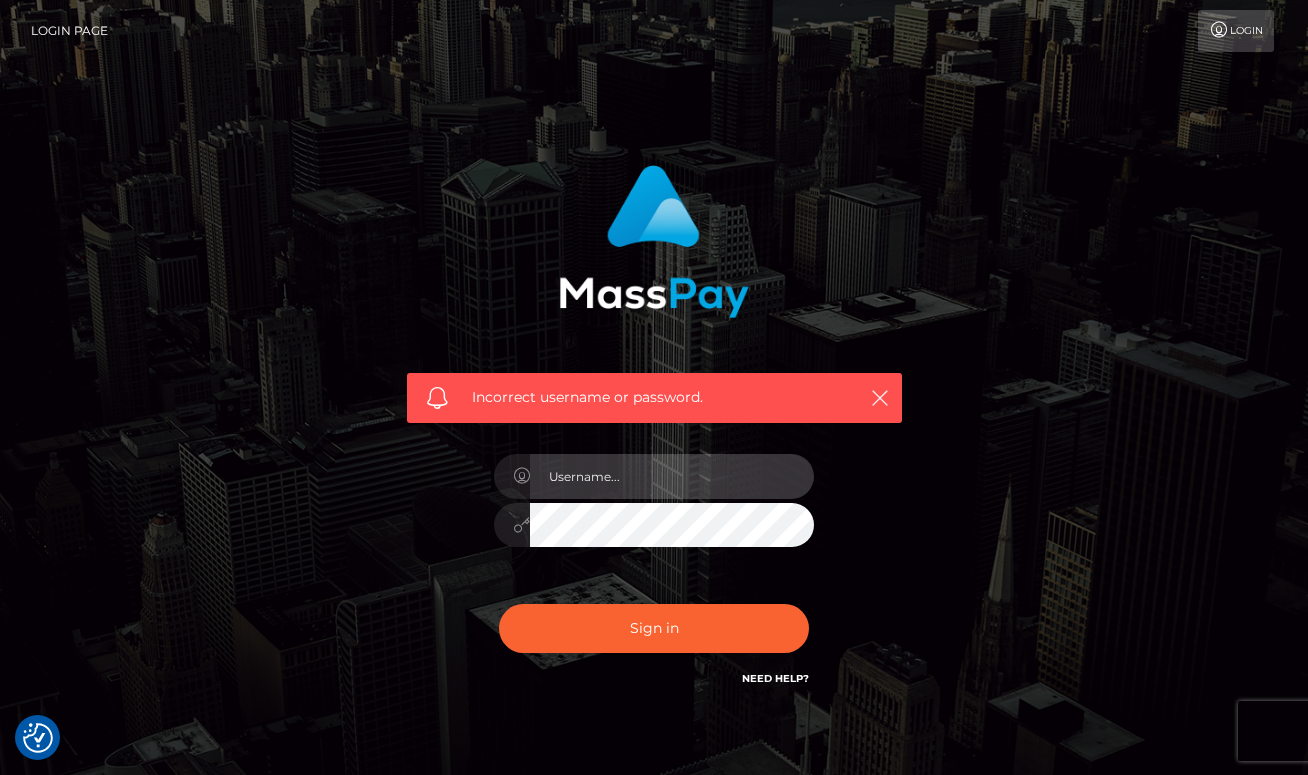 click at bounding box center [672, 476] 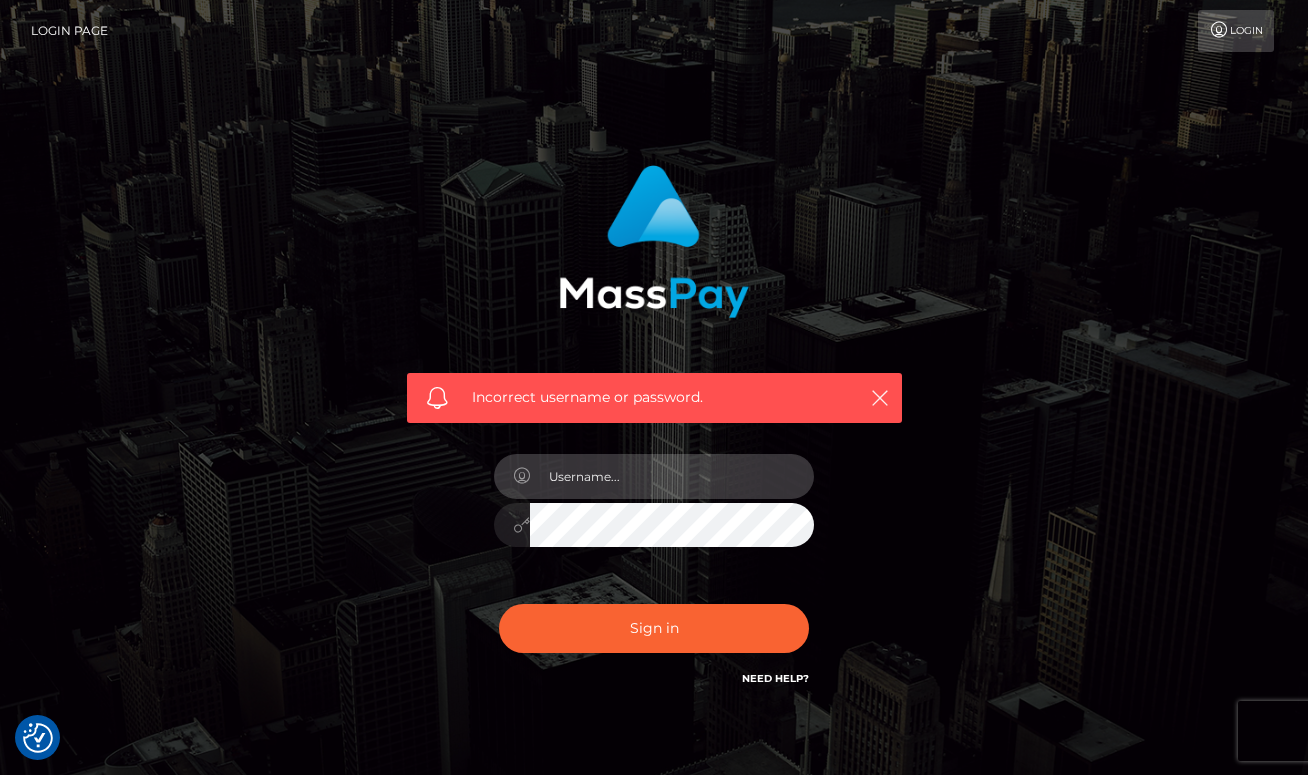 type on "[EMAIL]" 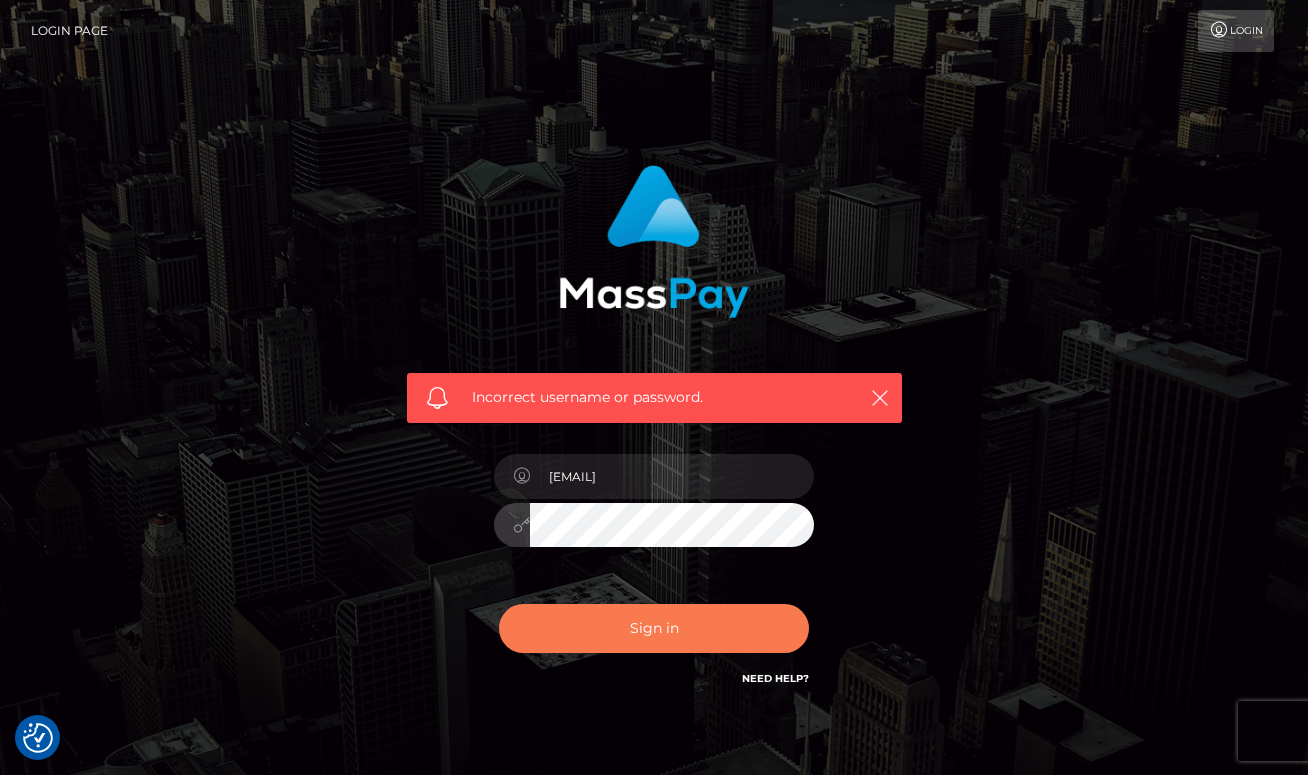 click on "Sign in" at bounding box center (654, 628) 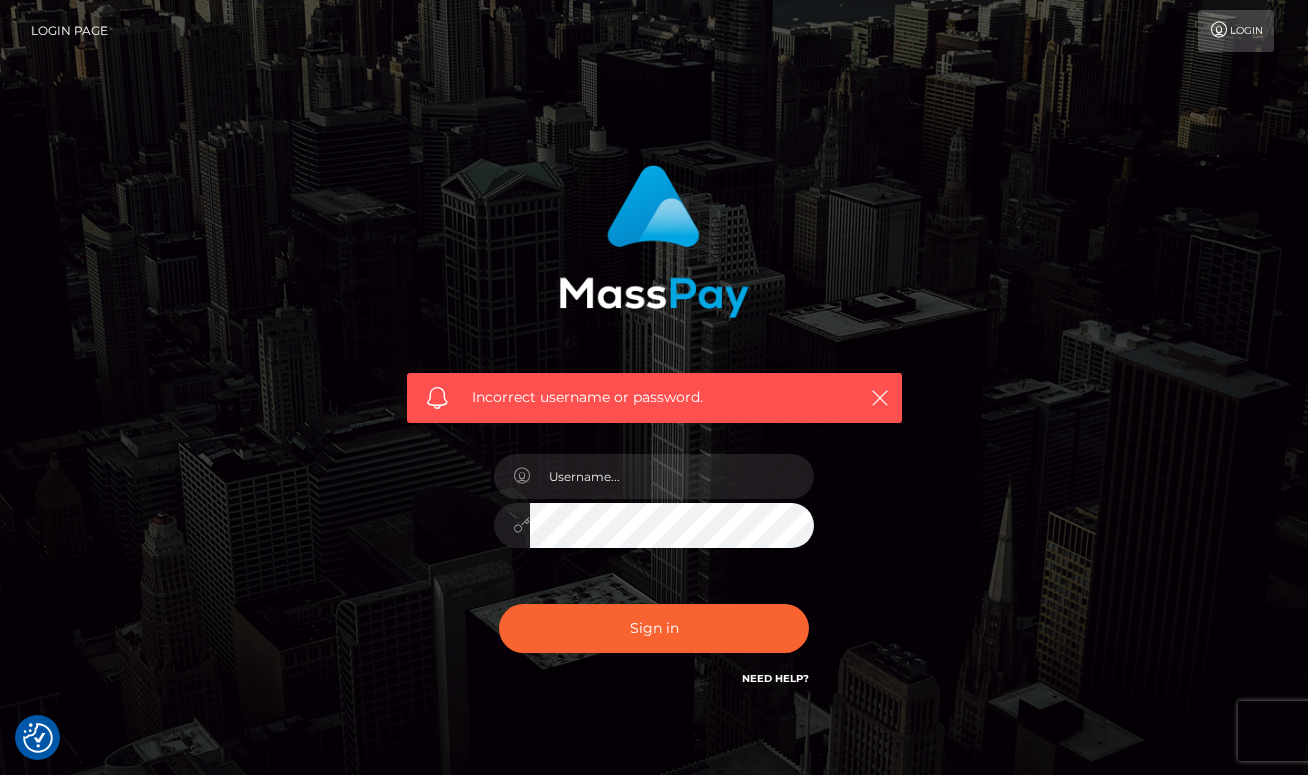 scroll, scrollTop: 0, scrollLeft: 0, axis: both 